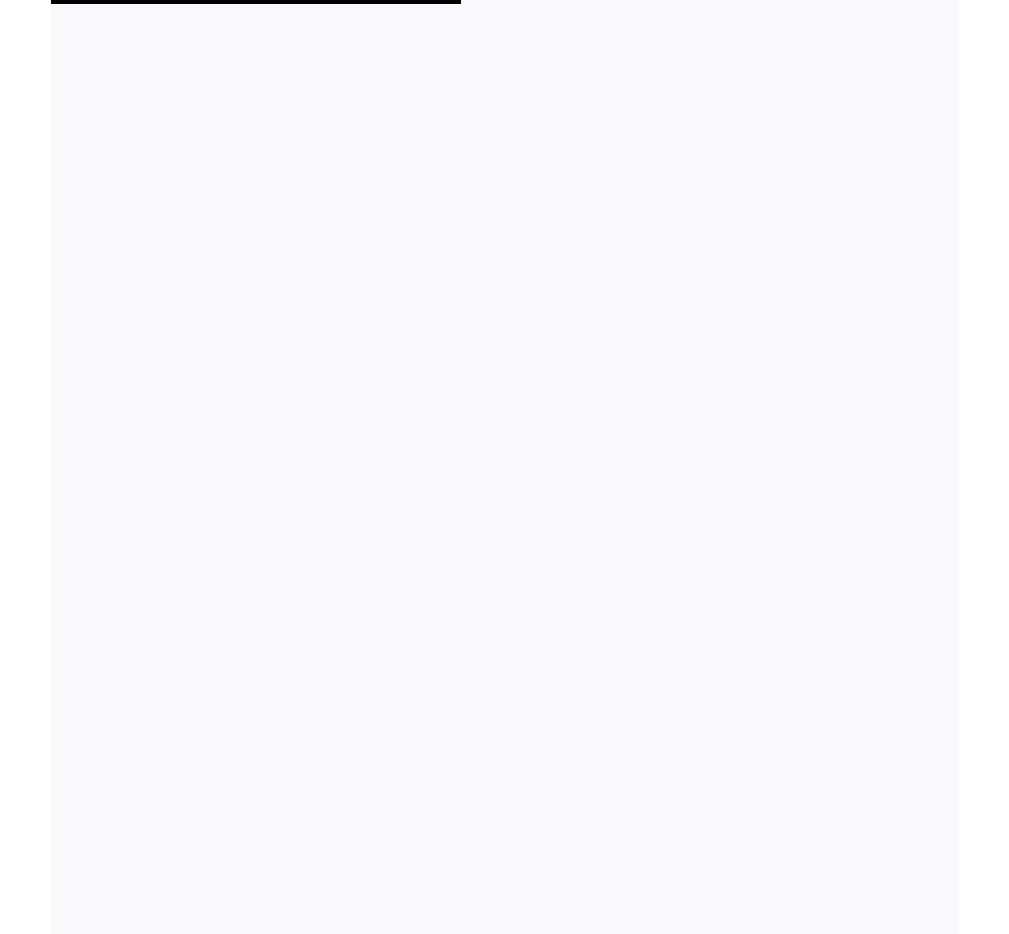 scroll, scrollTop: 0, scrollLeft: 0, axis: both 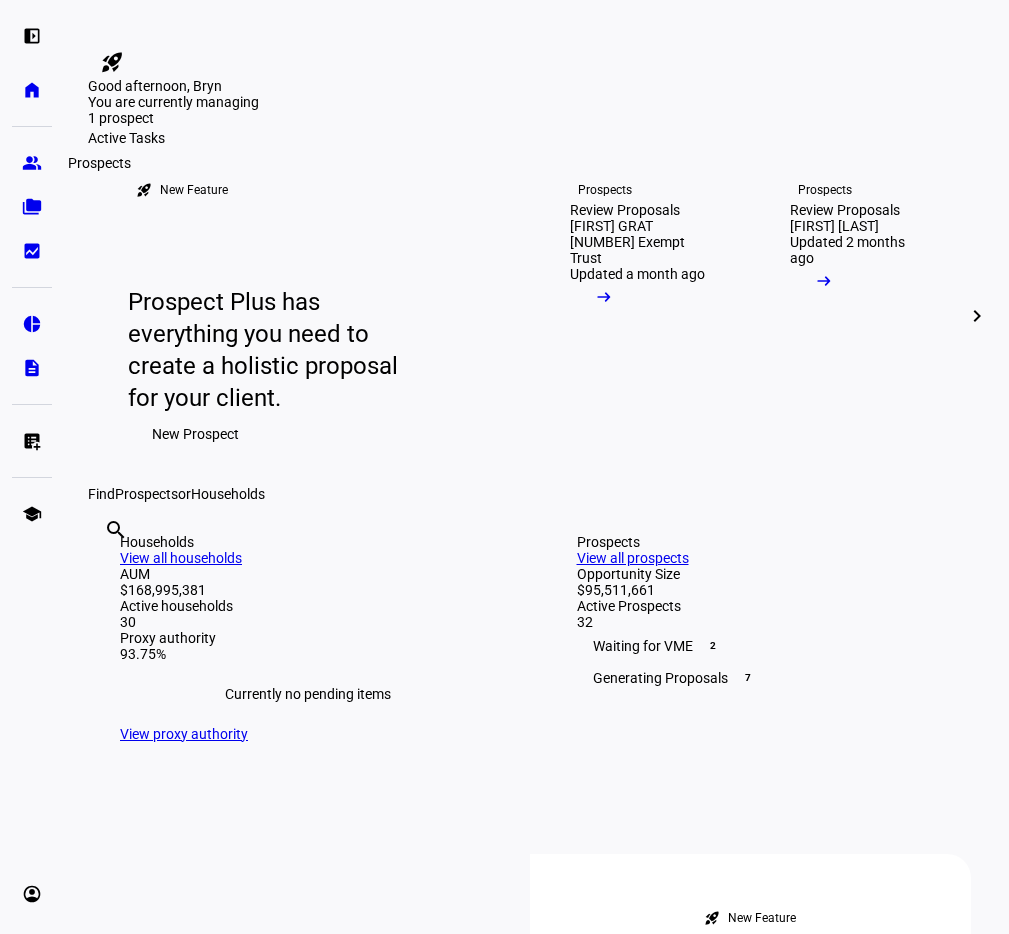 click on "group  Prospects" at bounding box center (32, 163) 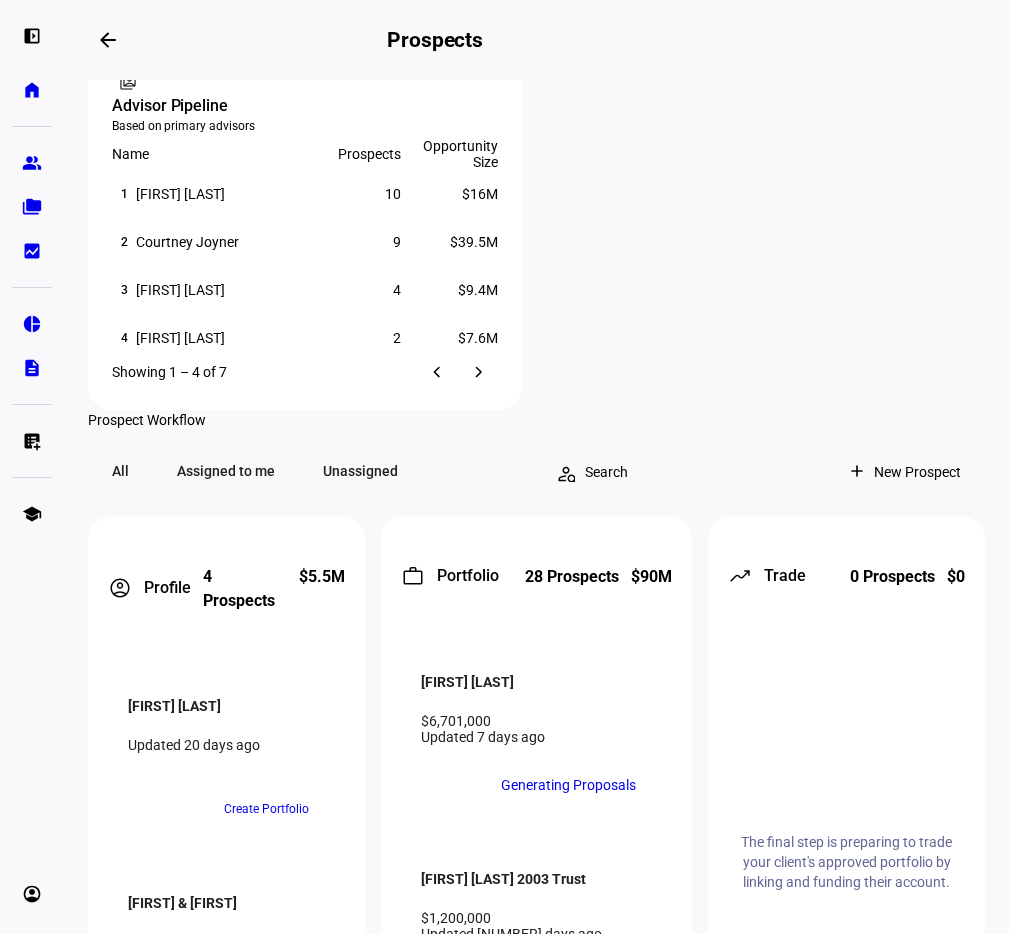 scroll, scrollTop: 1537, scrollLeft: 0, axis: vertical 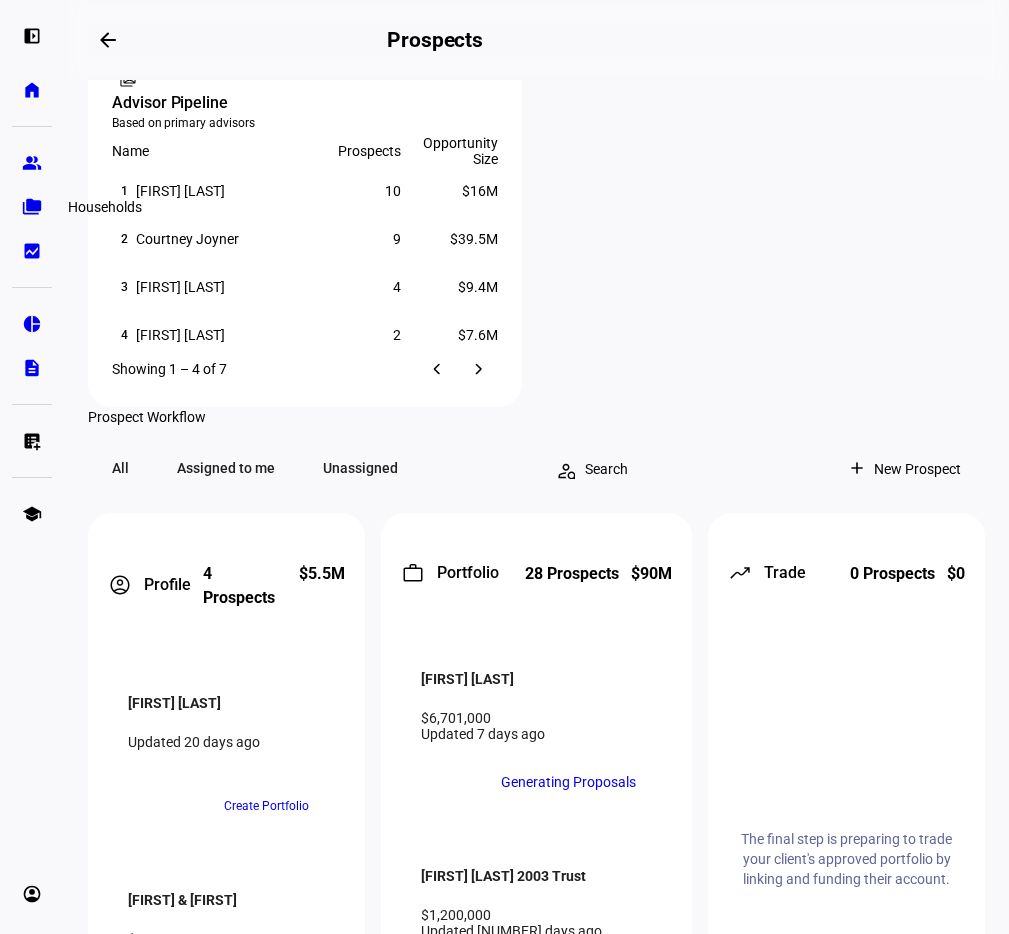 click on "folder_copy" at bounding box center [32, 207] 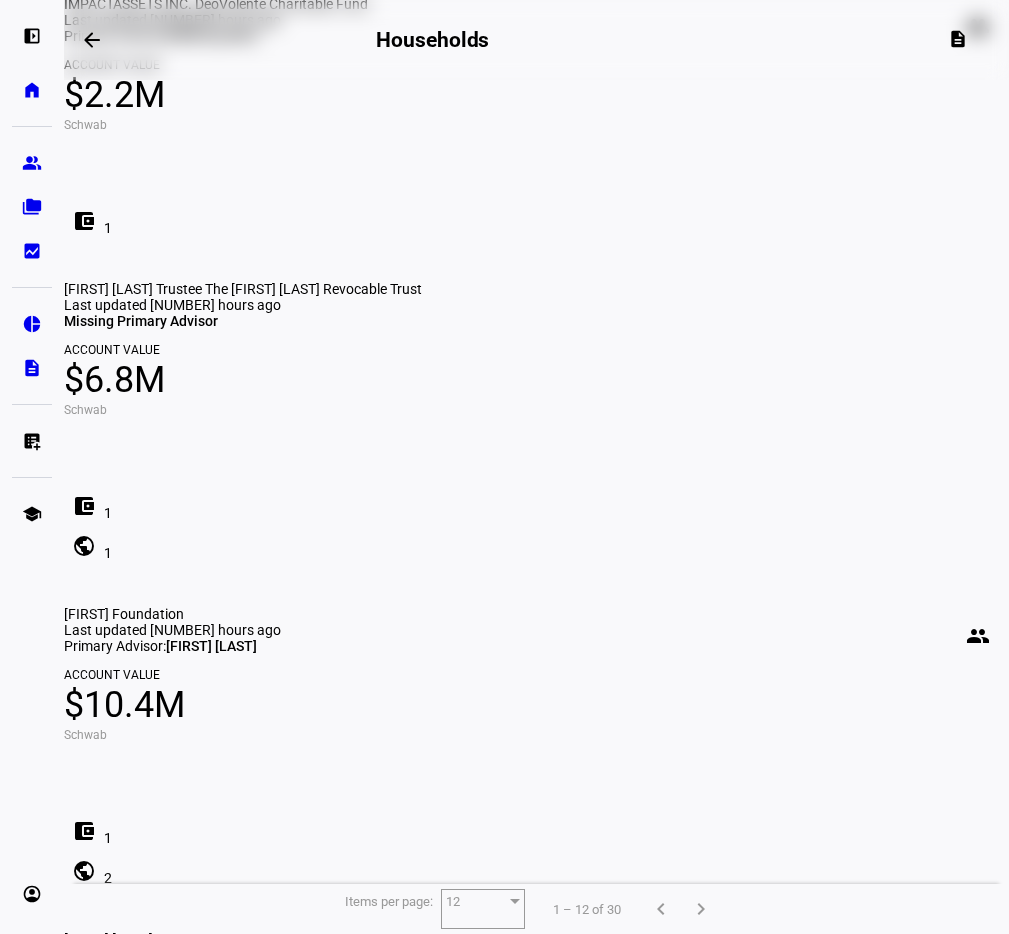 scroll, scrollTop: 1957, scrollLeft: 0, axis: vertical 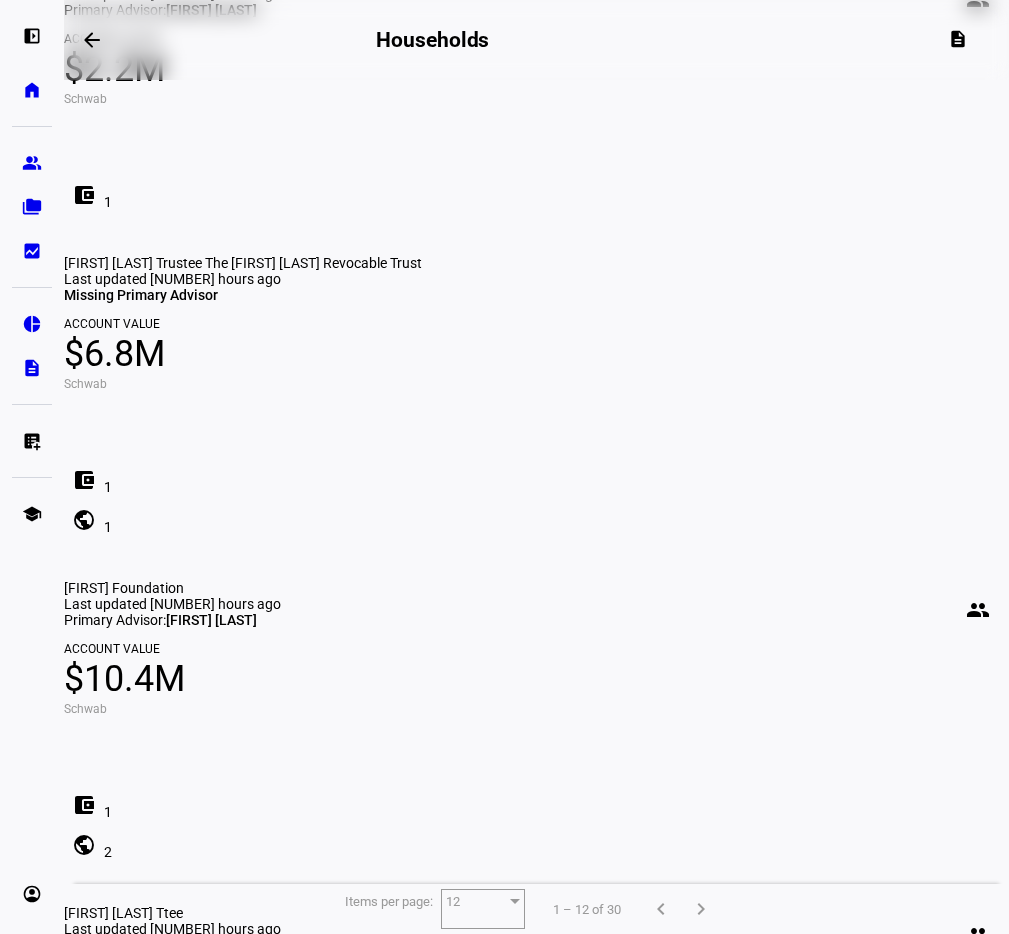 click on "[FIRST] [LAST] Family [YEAR] Trust" 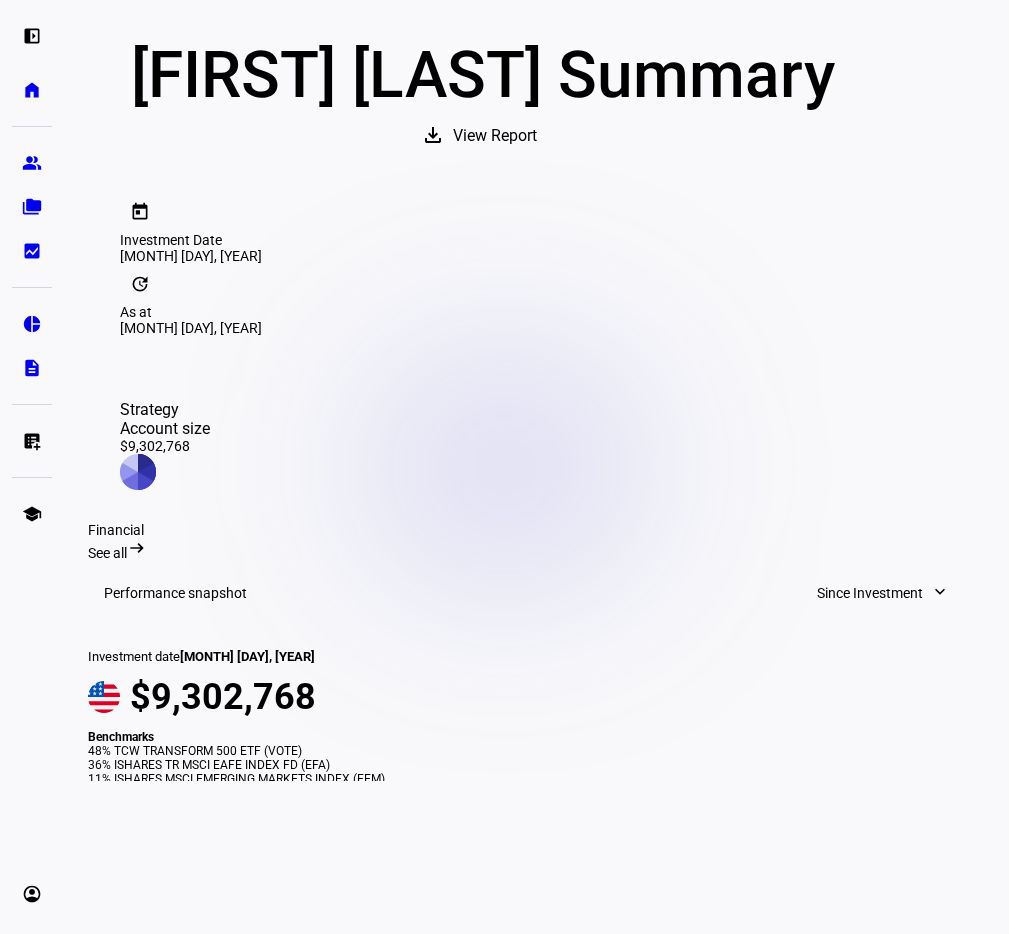 scroll, scrollTop: 0, scrollLeft: 0, axis: both 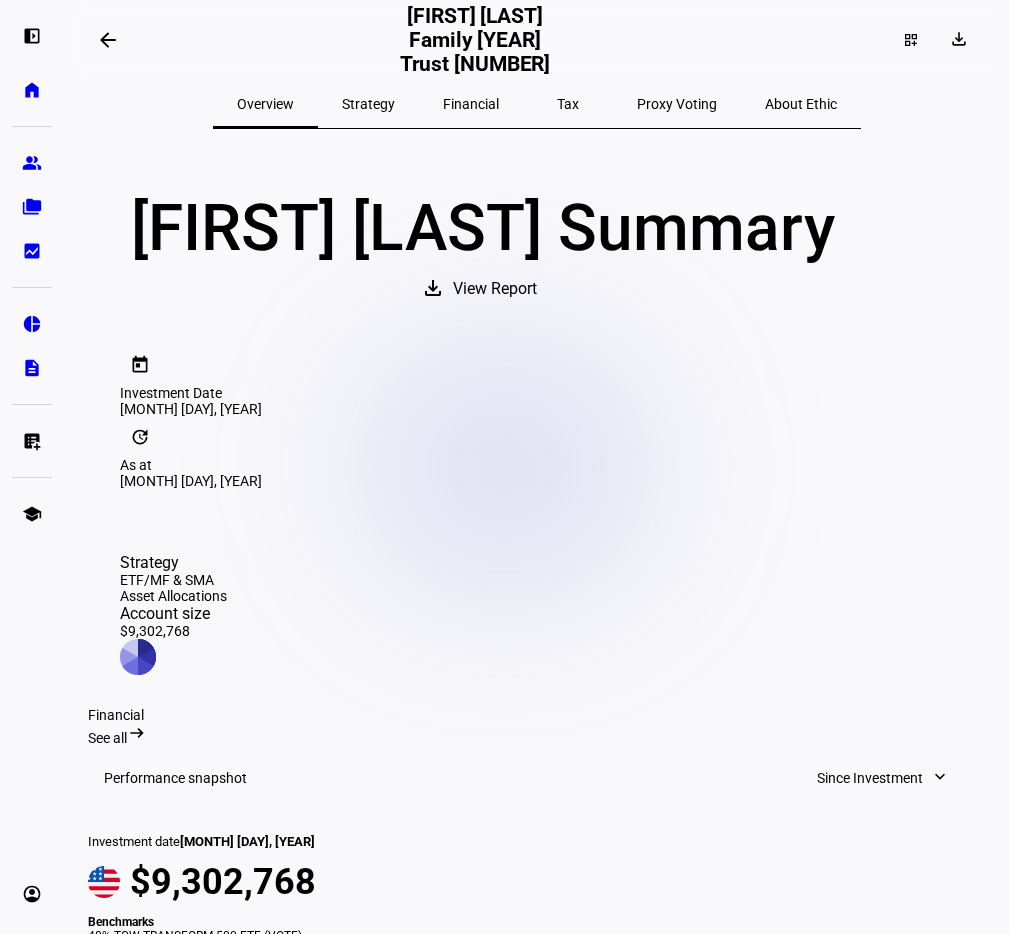 click on "View Report" 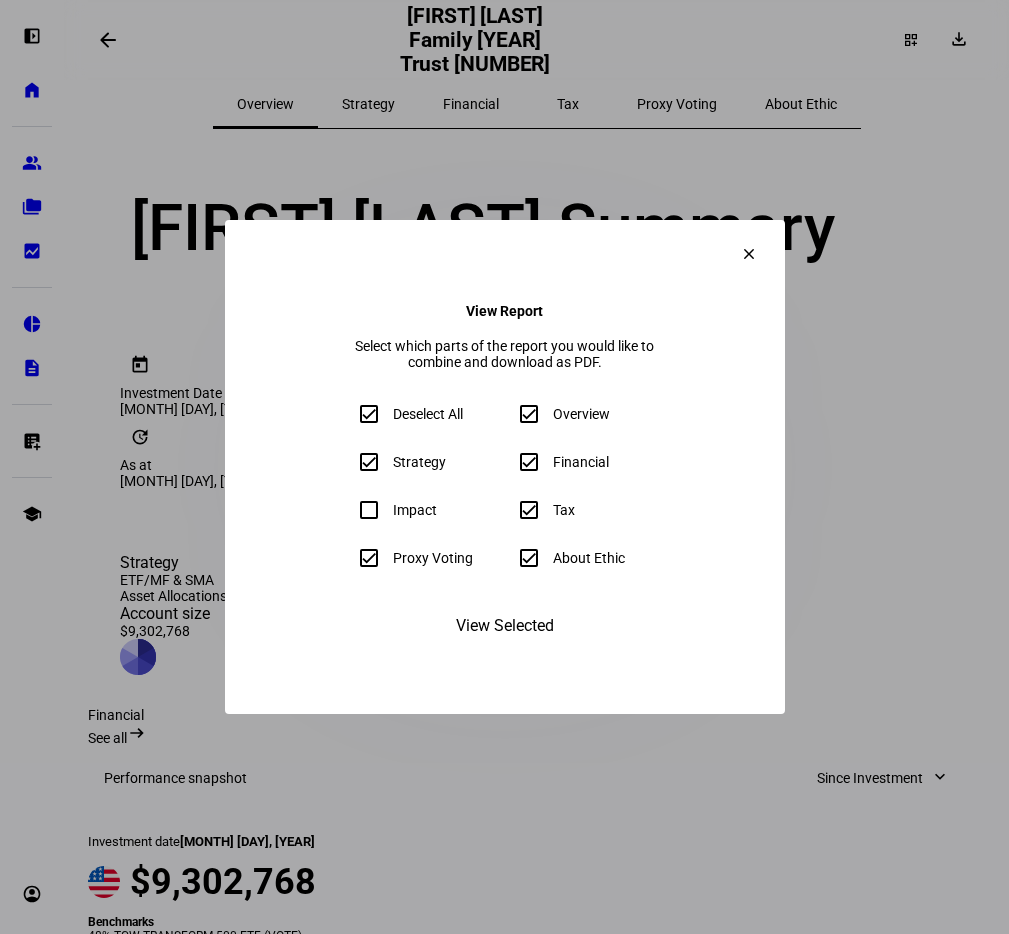 click at bounding box center [504, 467] 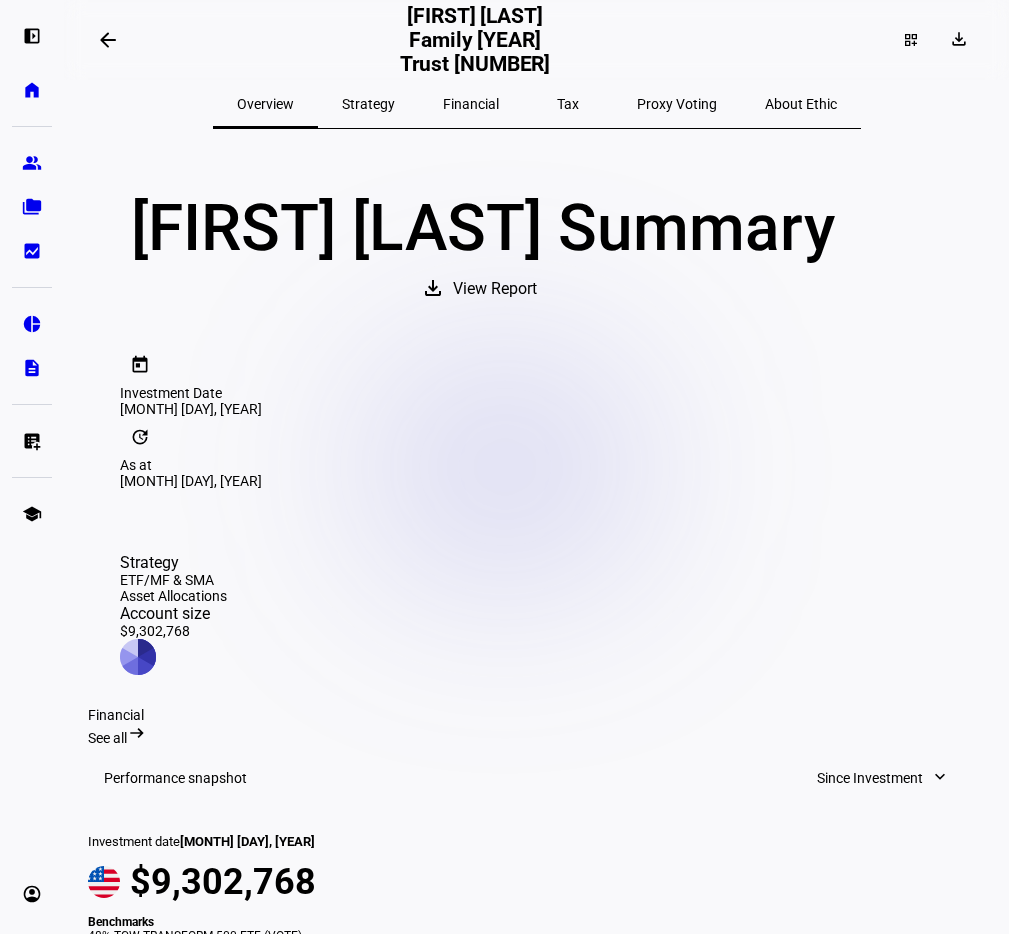 click on "View Report" 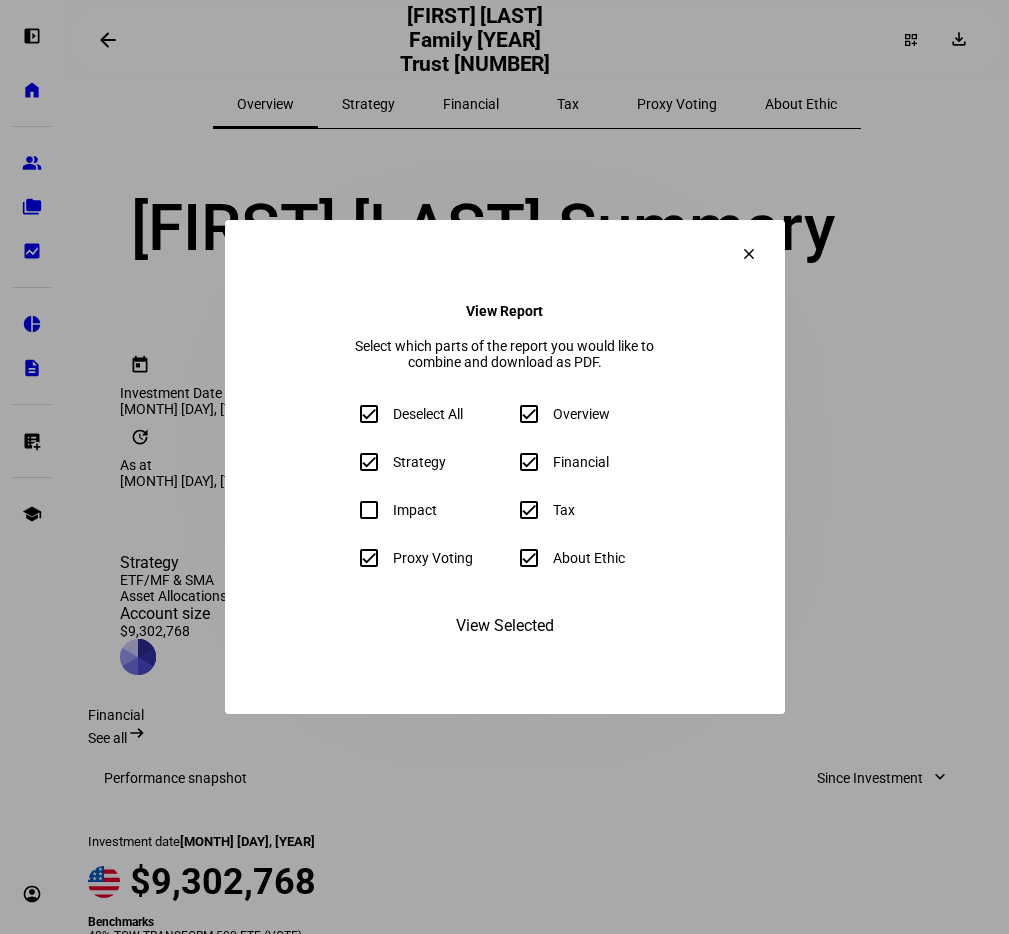 click on "View Selected" 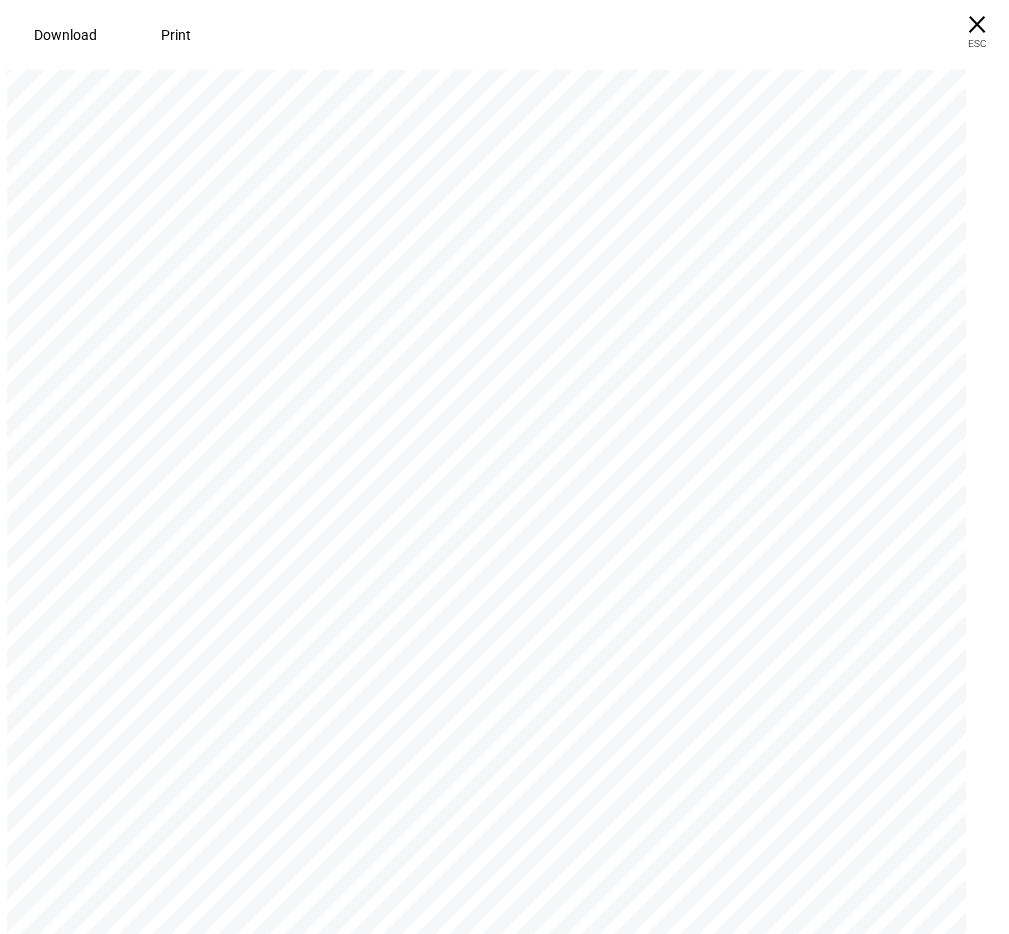 scroll, scrollTop: 215, scrollLeft: 0, axis: vertical 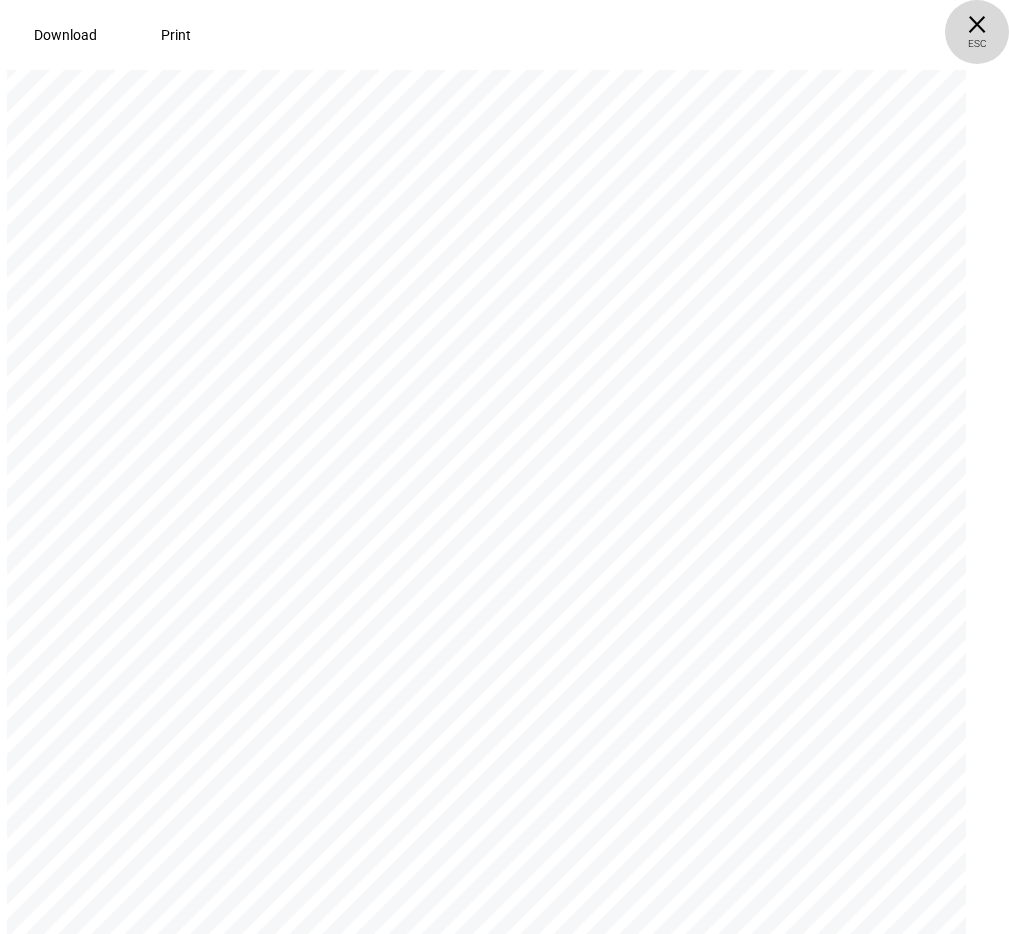 click on "×  ESC" at bounding box center [977, 32] 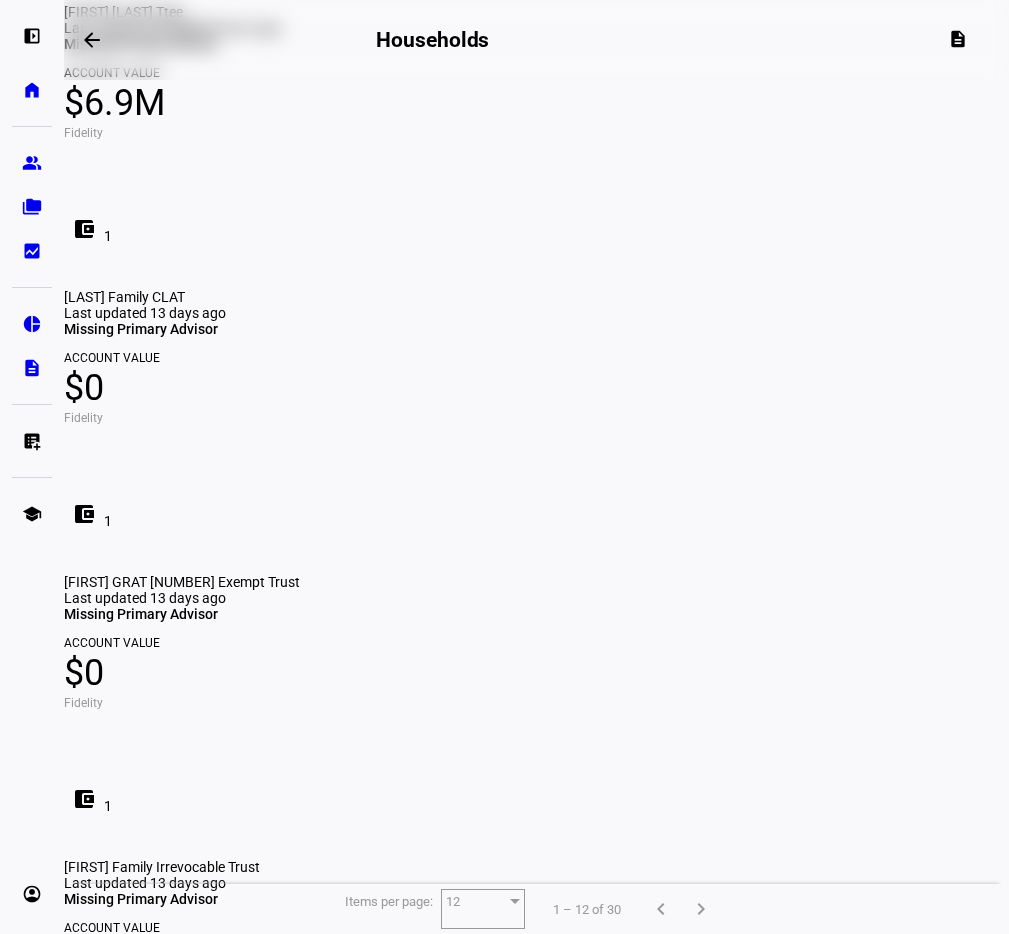 scroll, scrollTop: 0, scrollLeft: 0, axis: both 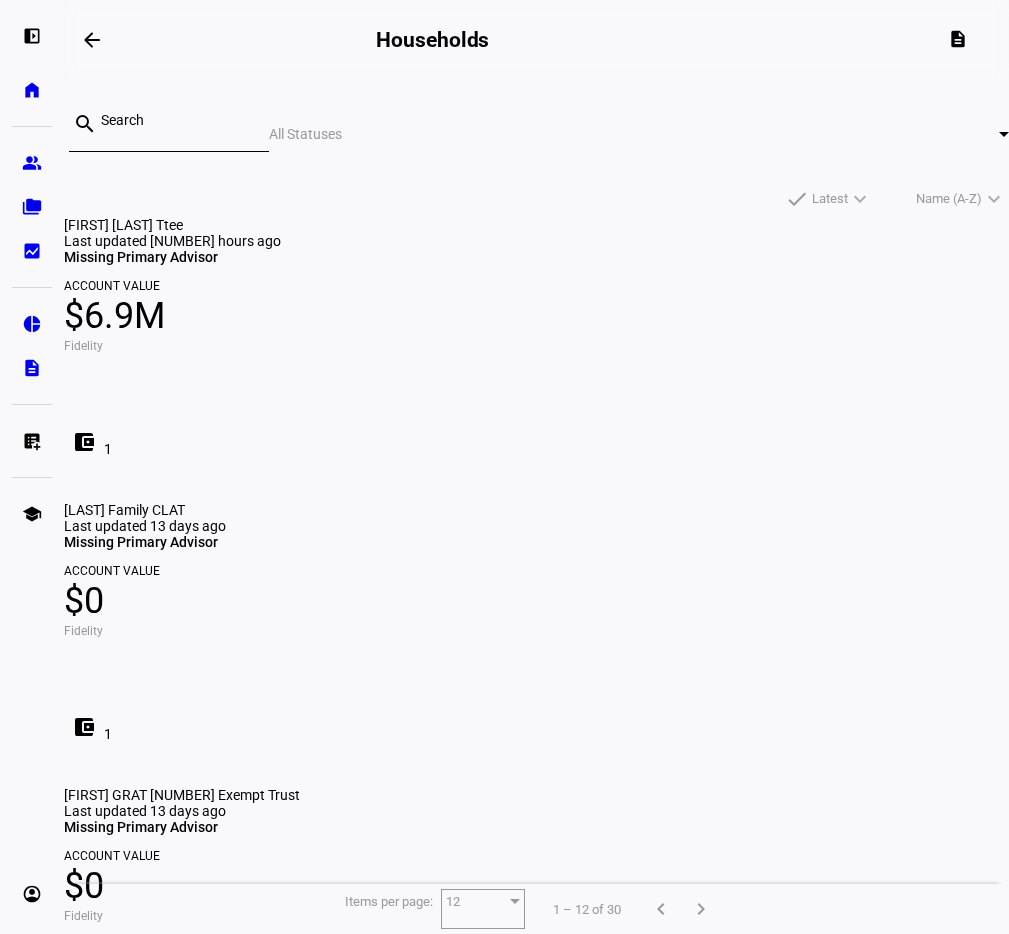 click on "[FIRST] [LAST] Ttee" 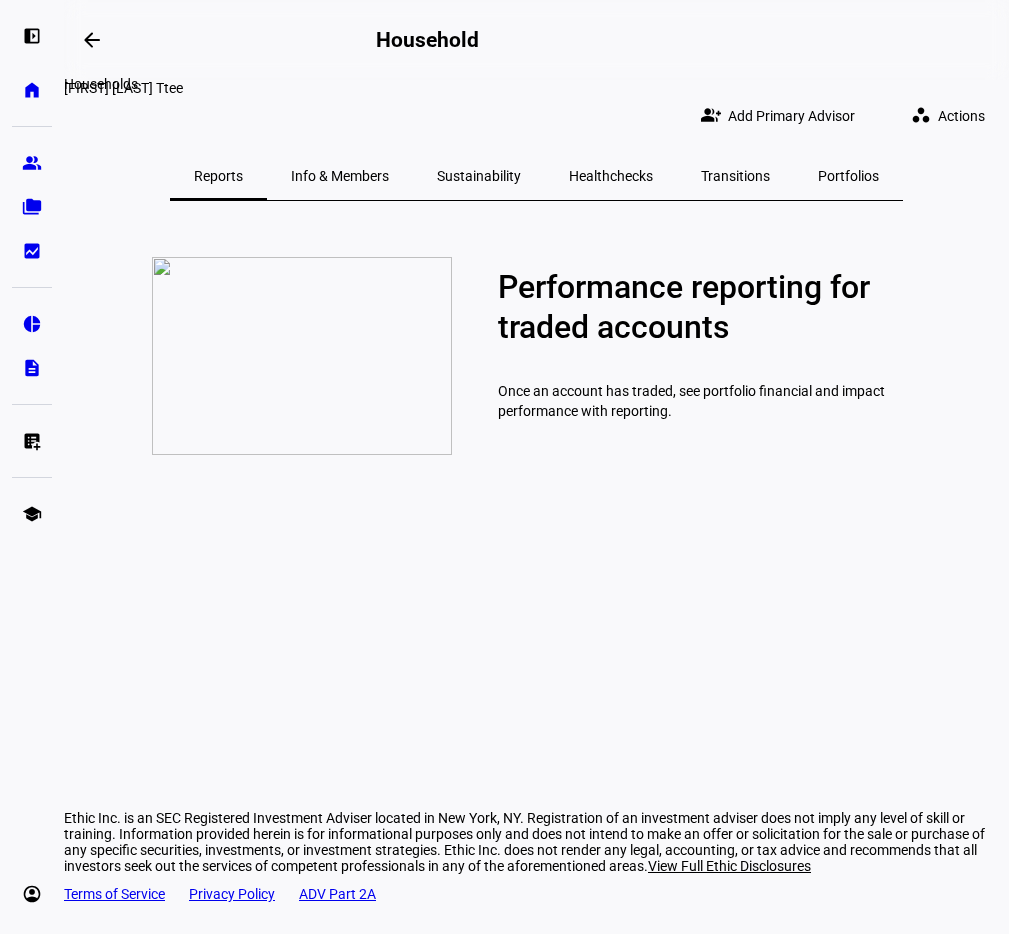 click at bounding box center [92, 40] 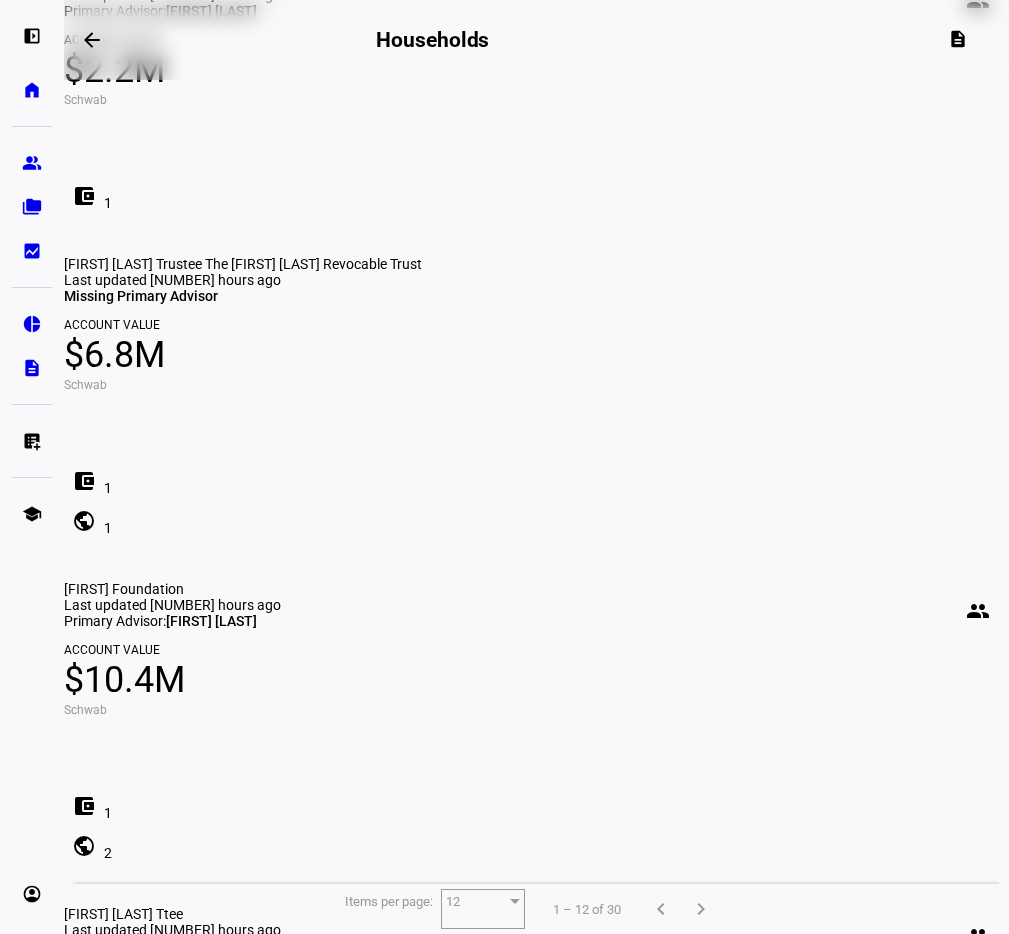 scroll, scrollTop: 1957, scrollLeft: 0, axis: vertical 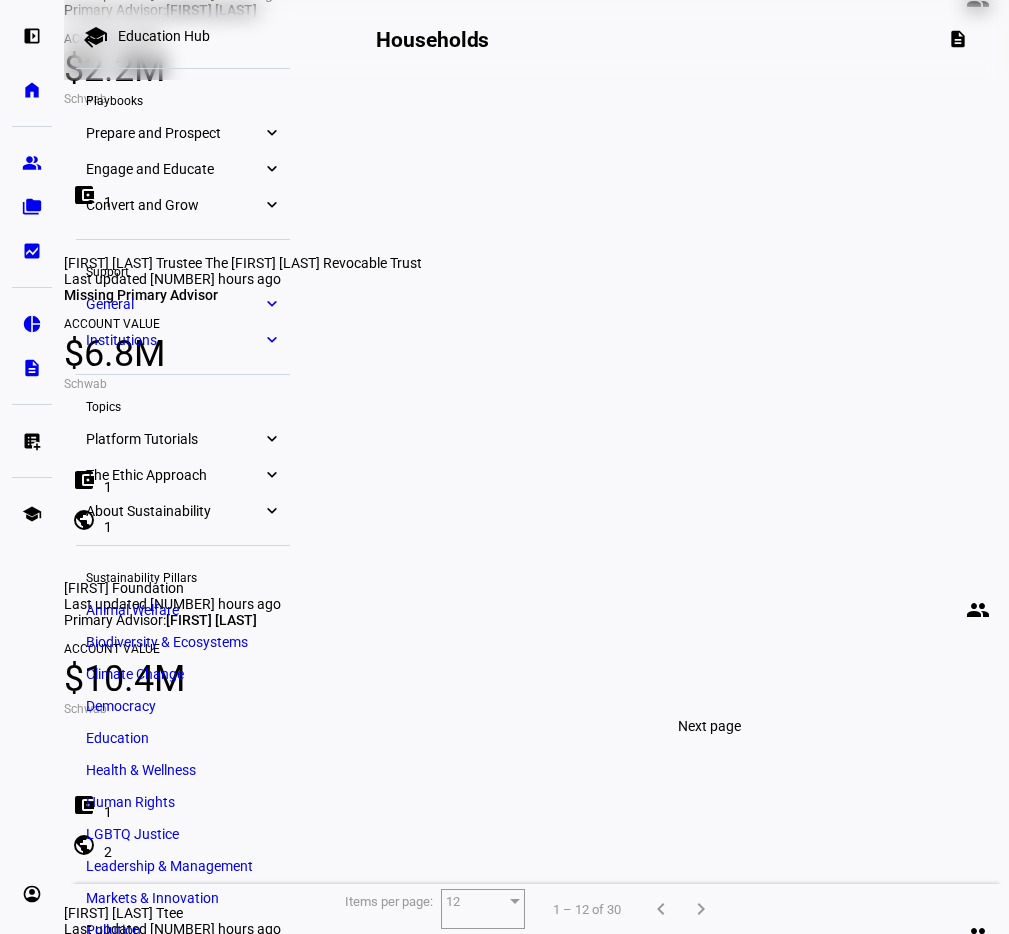 click 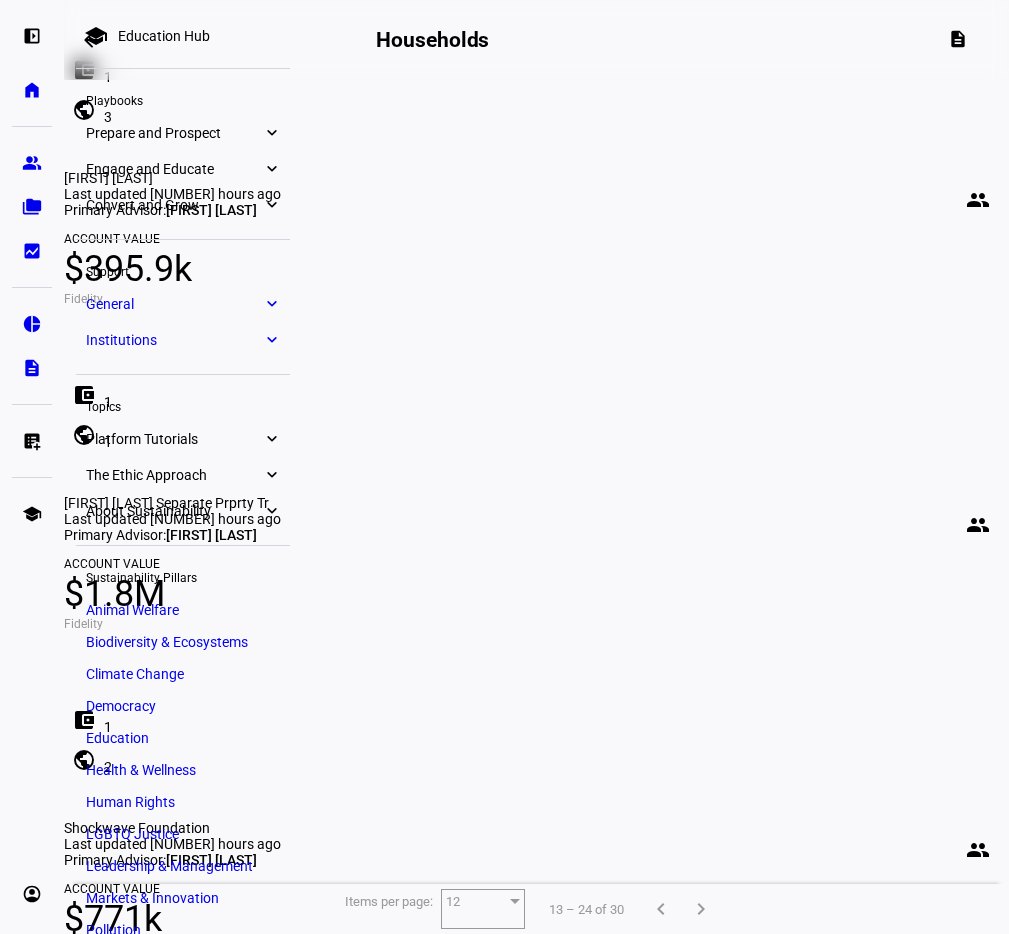 click on "[FIRST] [LAST] Family  people   Last updated [NUMBER] hours ago  Primary Advisor:   [FIRST] [LAST] Account Value $[NUMBER]k Schwab account_balance_wallet 1 public 2" 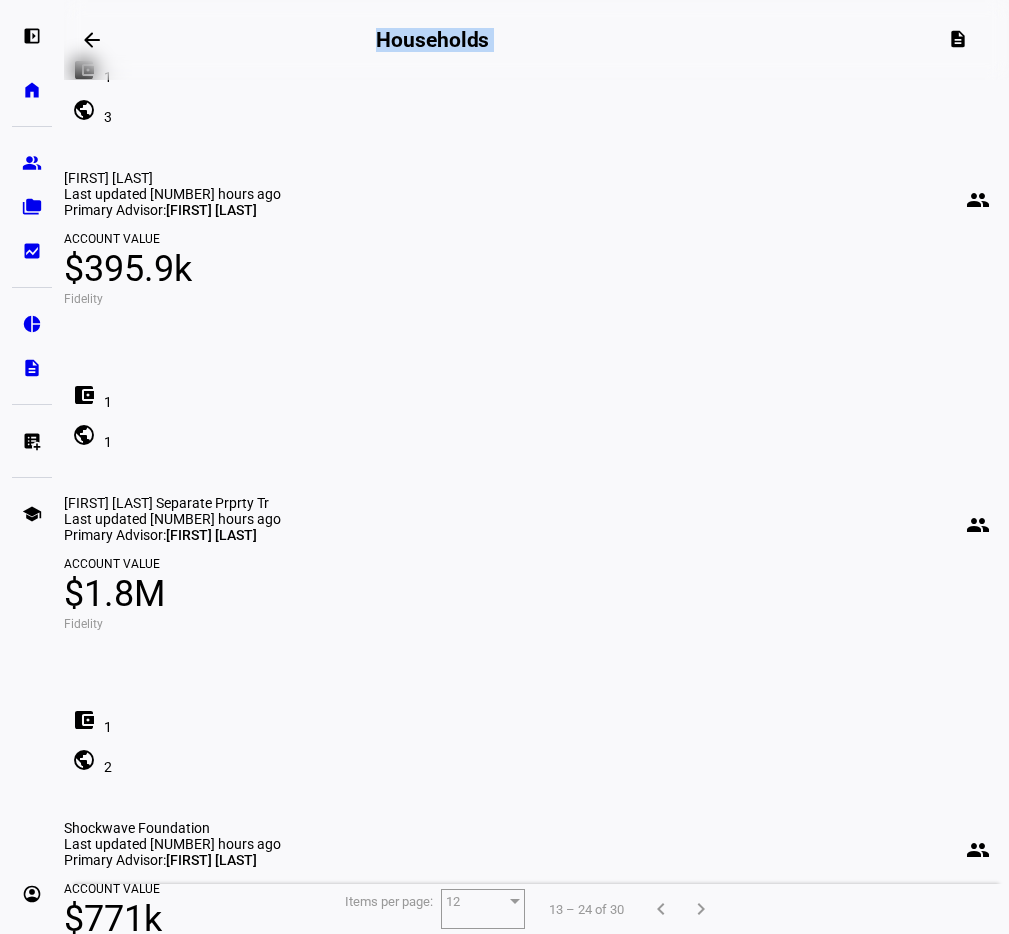 scroll, scrollTop: 0, scrollLeft: 101, axis: horizontal 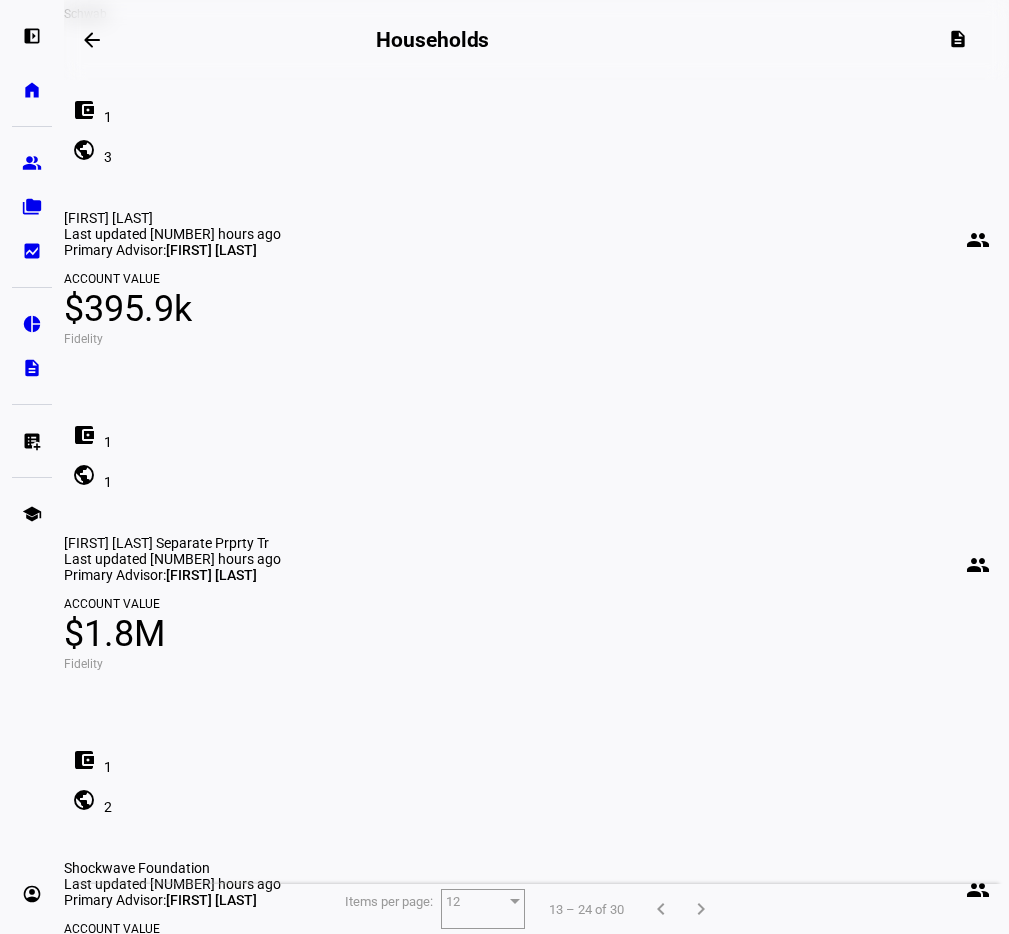 click on "[FIRST] [LAST] TTEE" 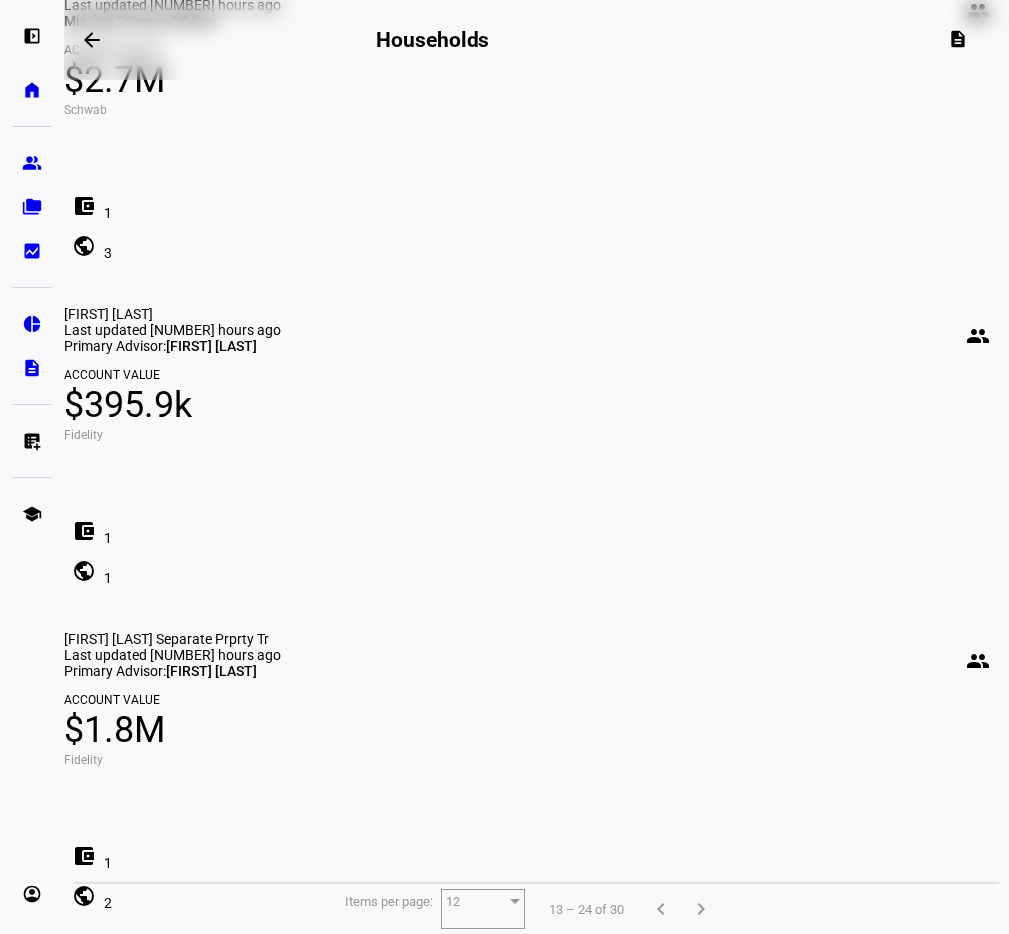 scroll, scrollTop: 0, scrollLeft: 0, axis: both 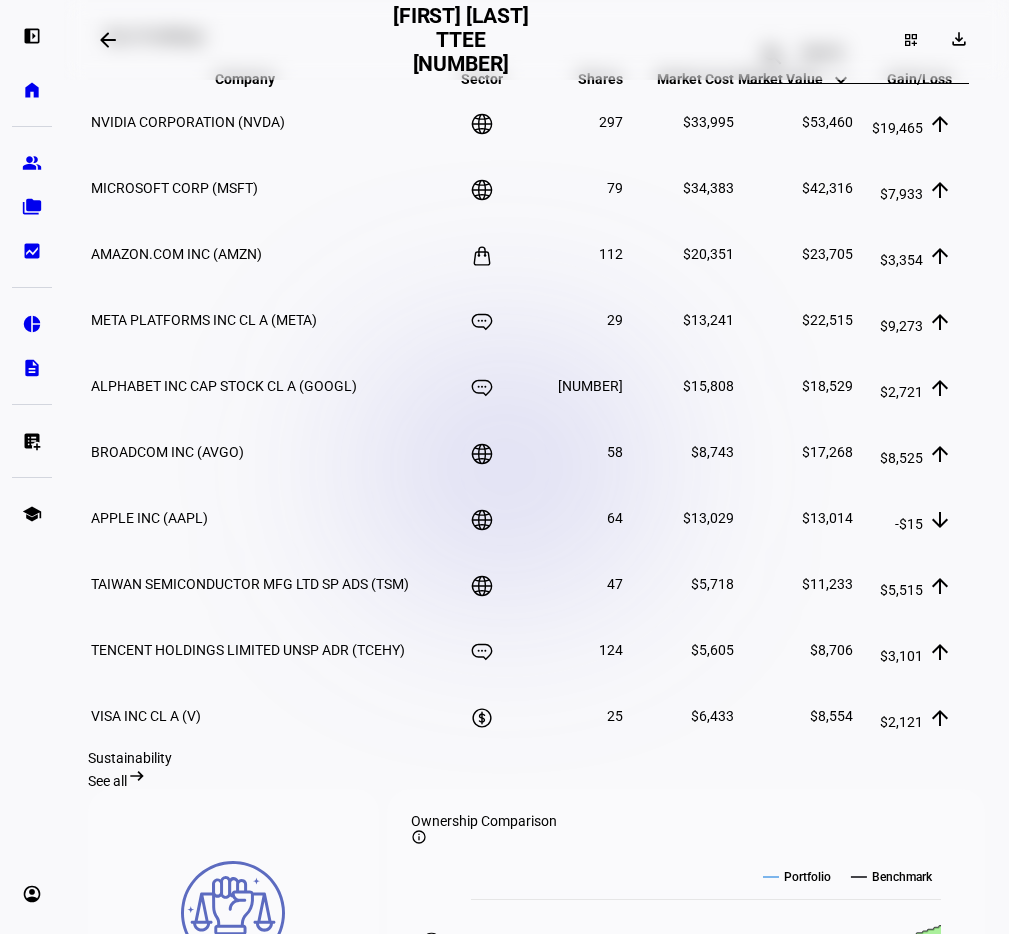 click on "arrow_backwards" 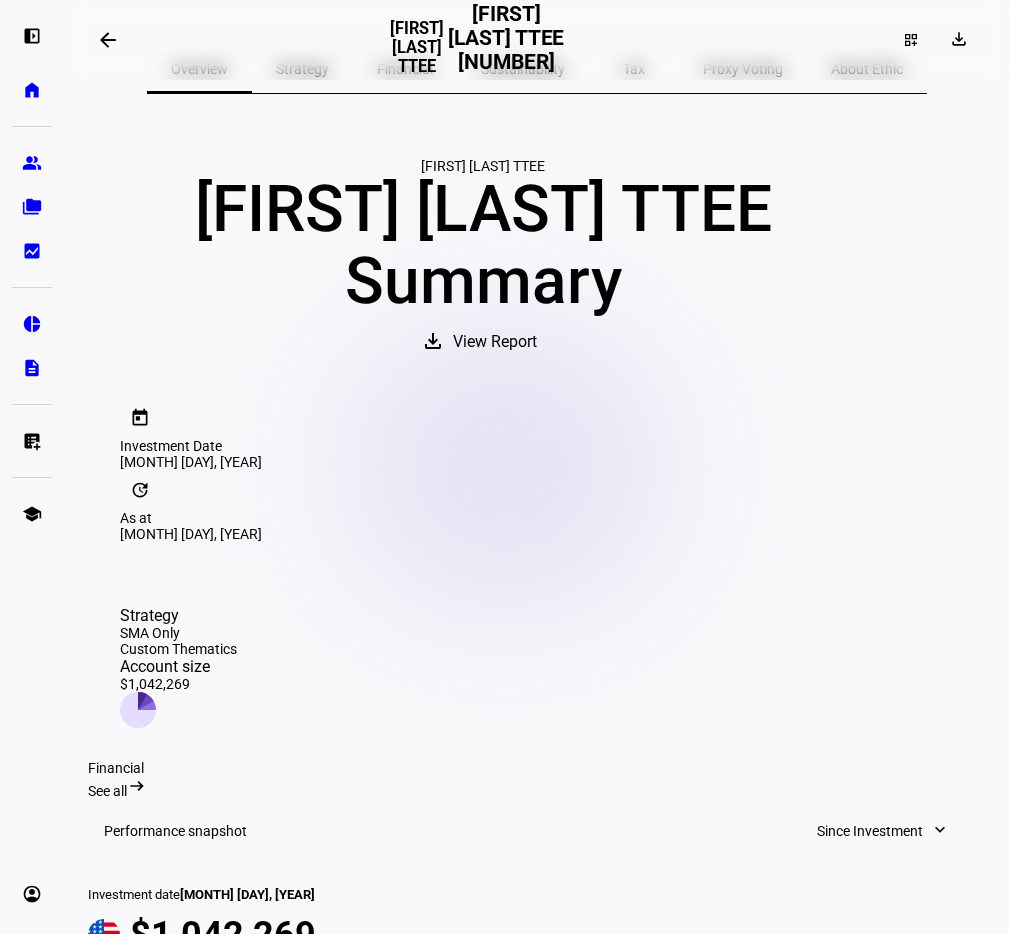 scroll, scrollTop: 47, scrollLeft: 0, axis: vertical 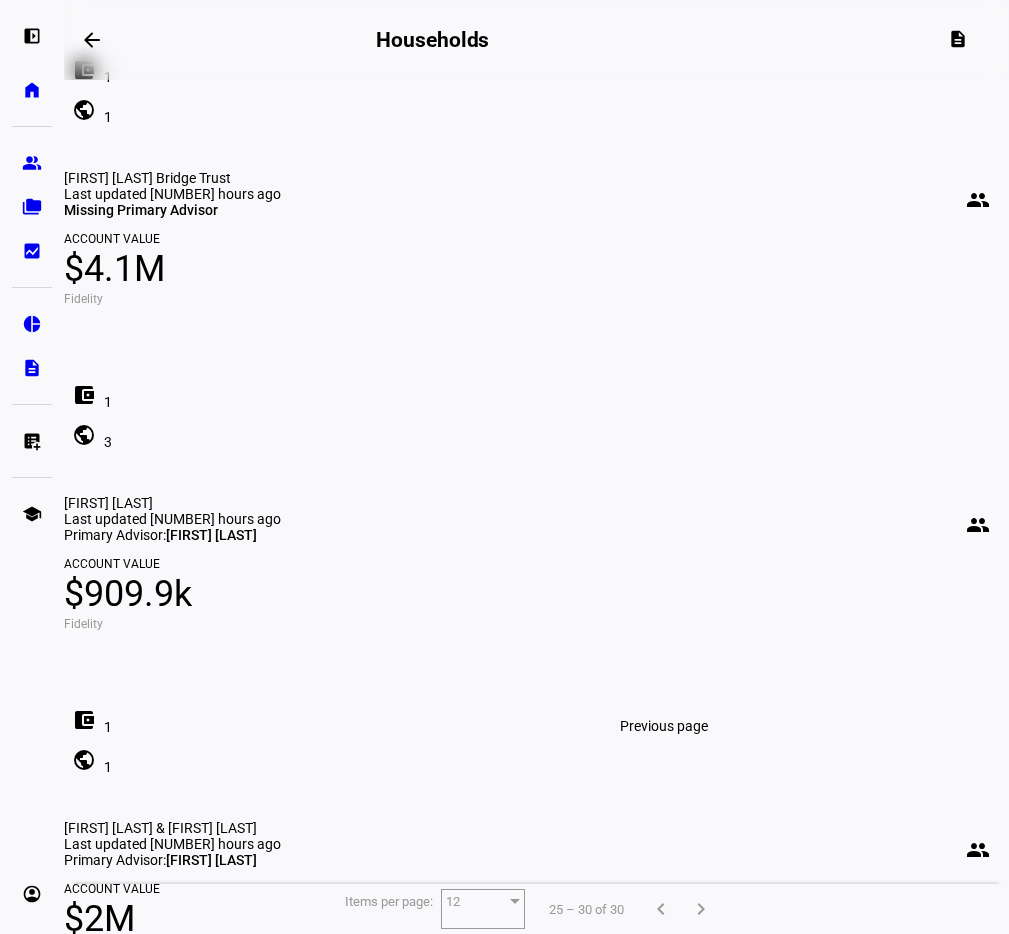 click 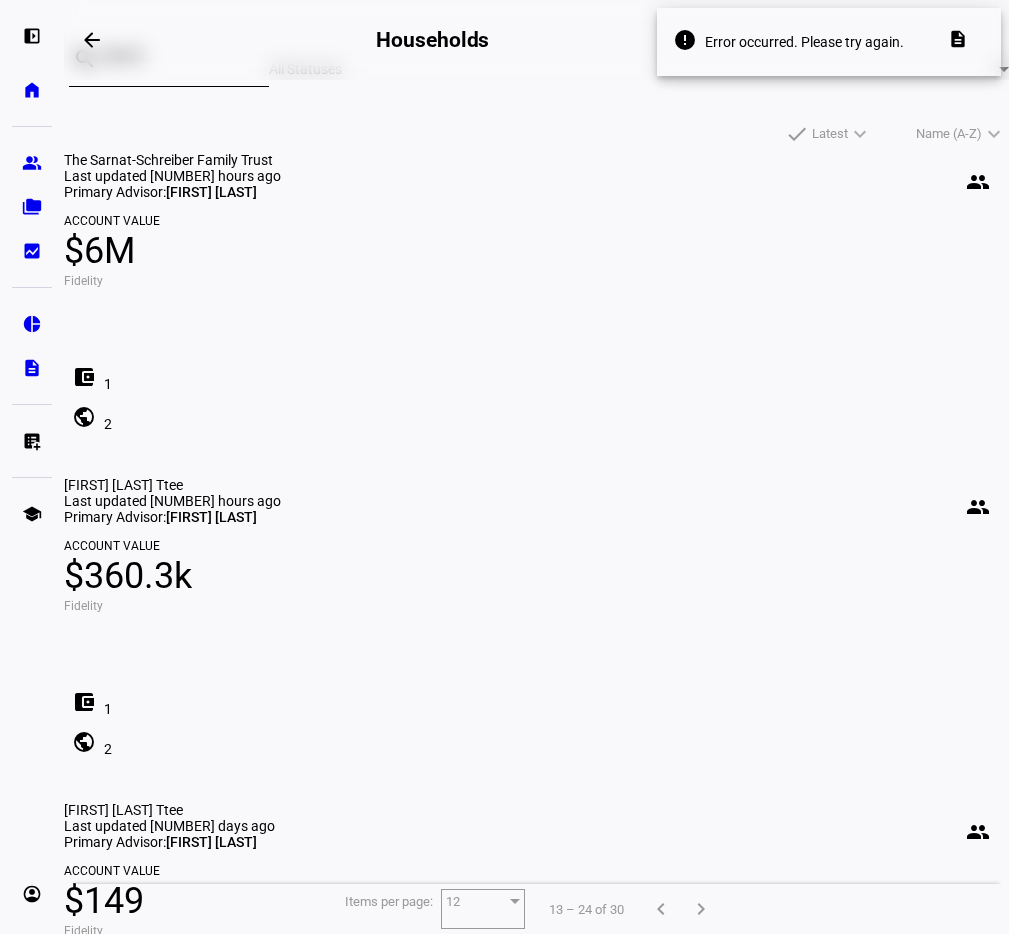 scroll, scrollTop: 0, scrollLeft: 0, axis: both 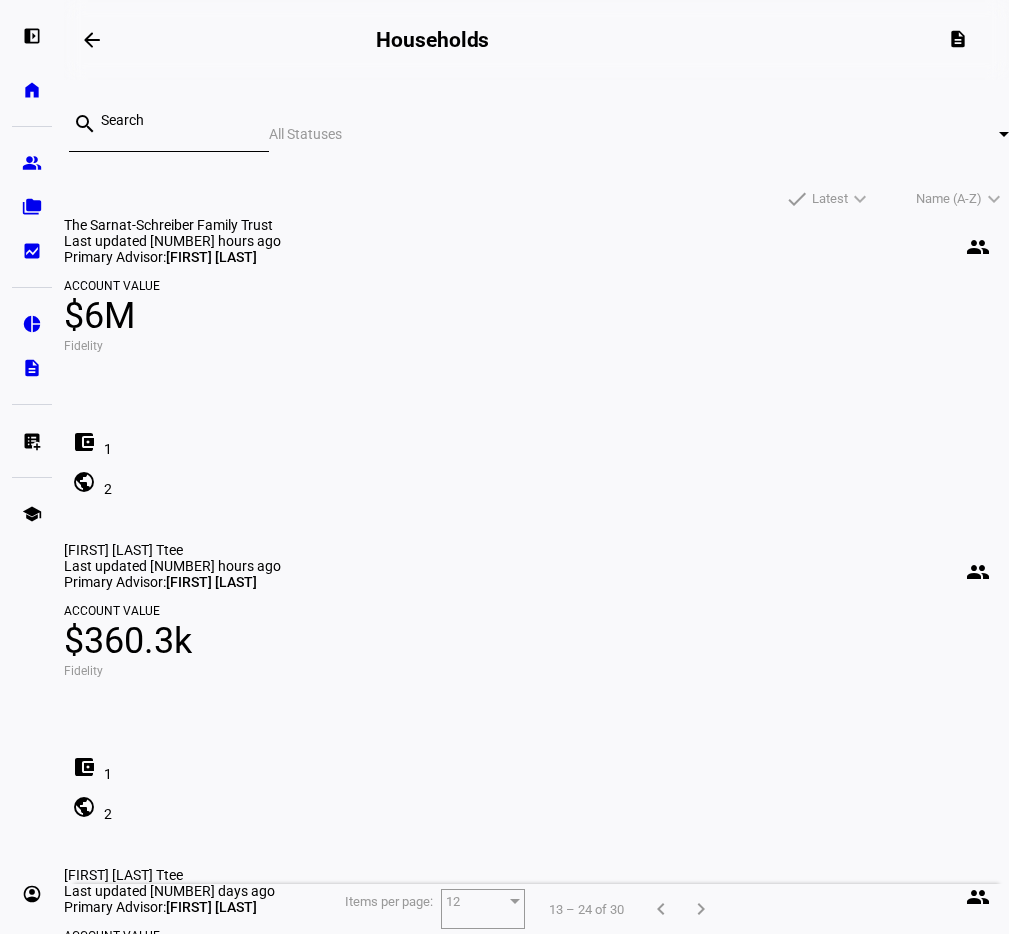 click on "The Sarnat-Schreiber Family Trust" 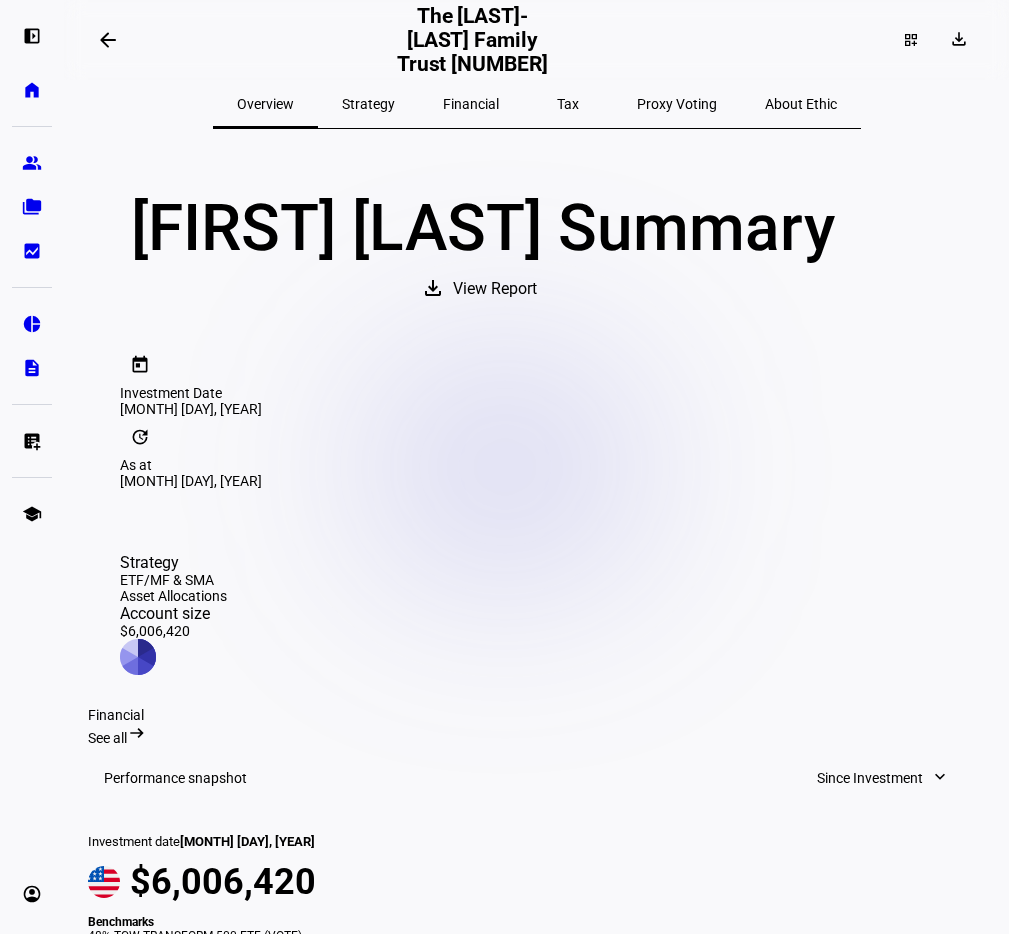 click on "View Report" 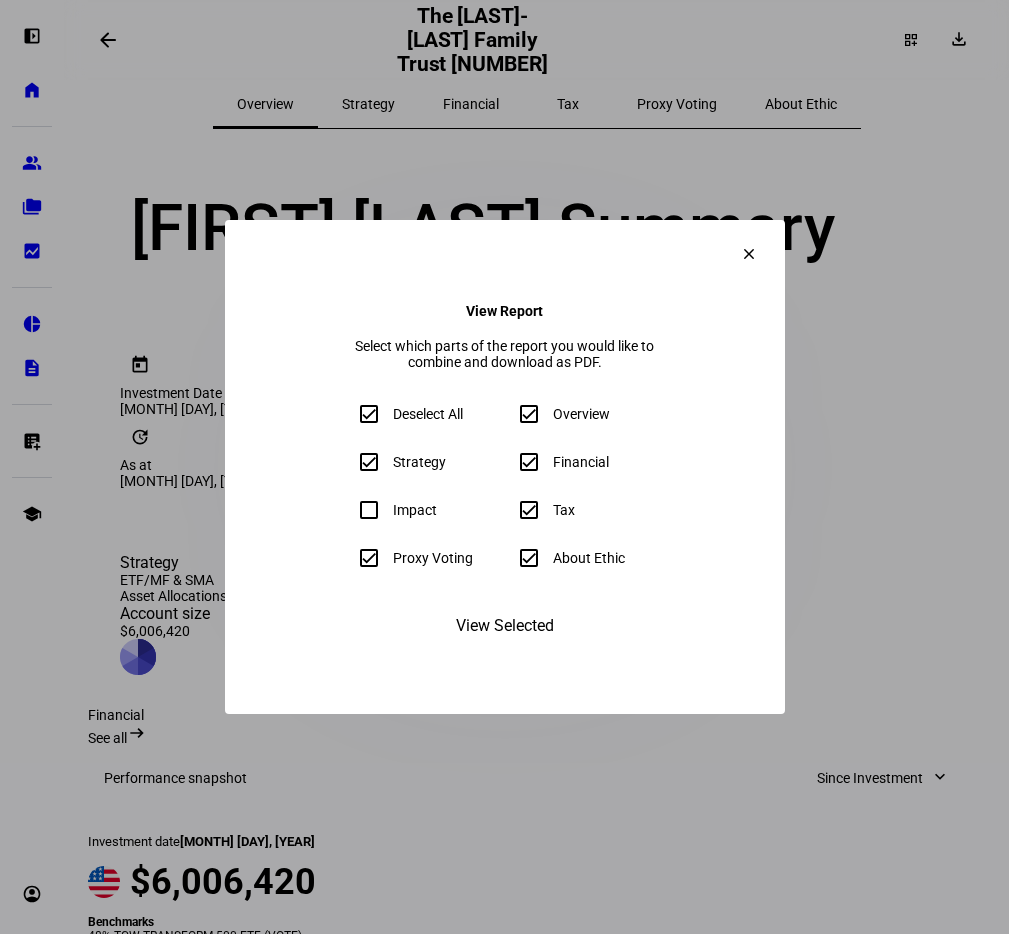click on "clear View Report  Select which parts of the report you would like to combine and download as PDF.
Deselect All   Overview   Strategy   Financial   Impact   Tax   Proxy Voting   About Ethic  View Selected" at bounding box center (505, 466) 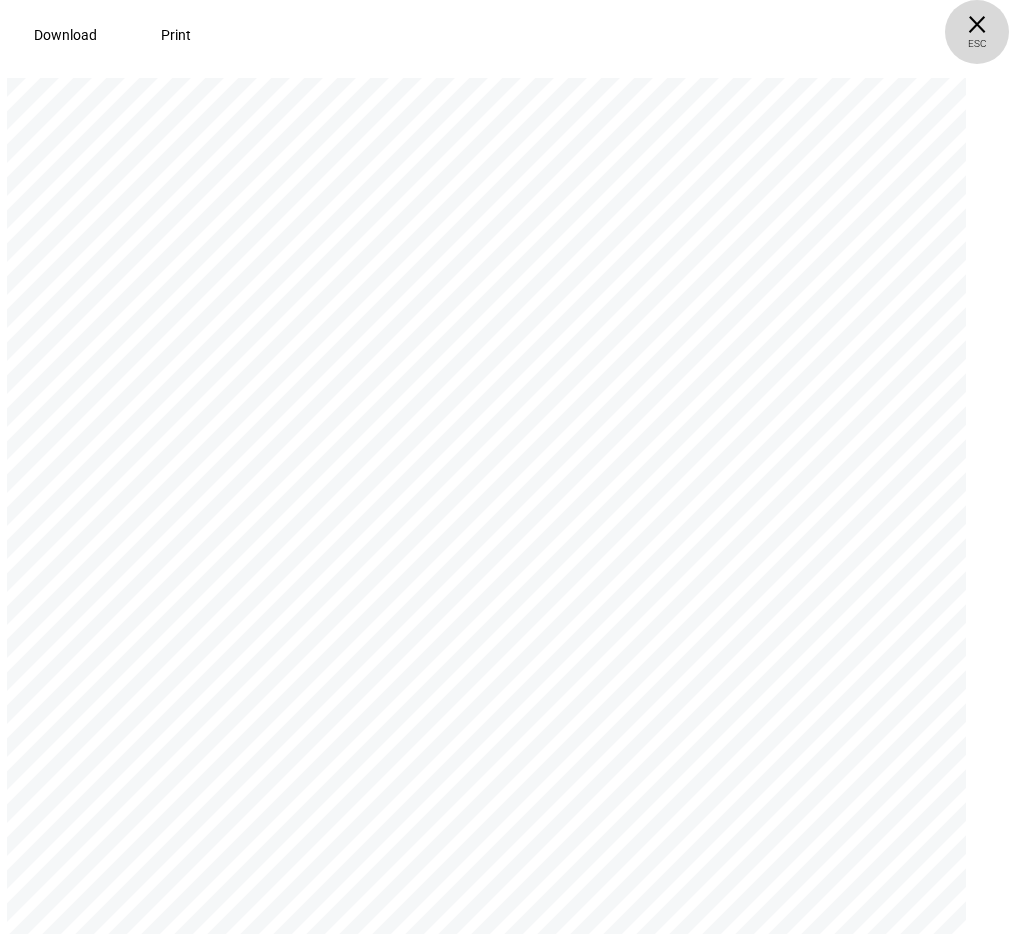 click on "×  ESC" at bounding box center [977, 32] 